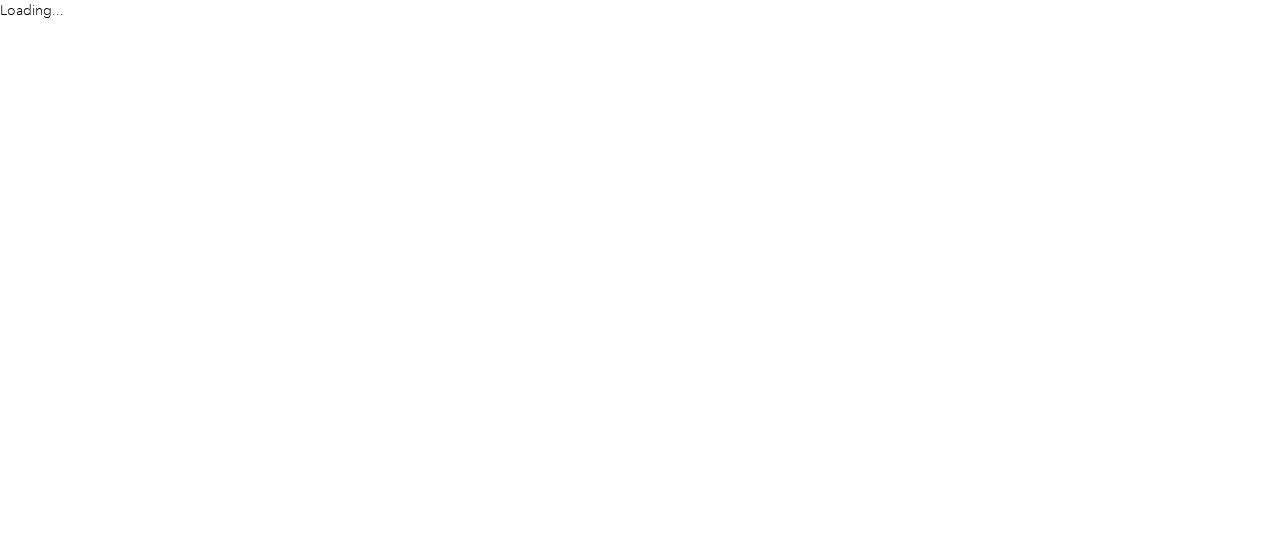 scroll, scrollTop: 0, scrollLeft: 0, axis: both 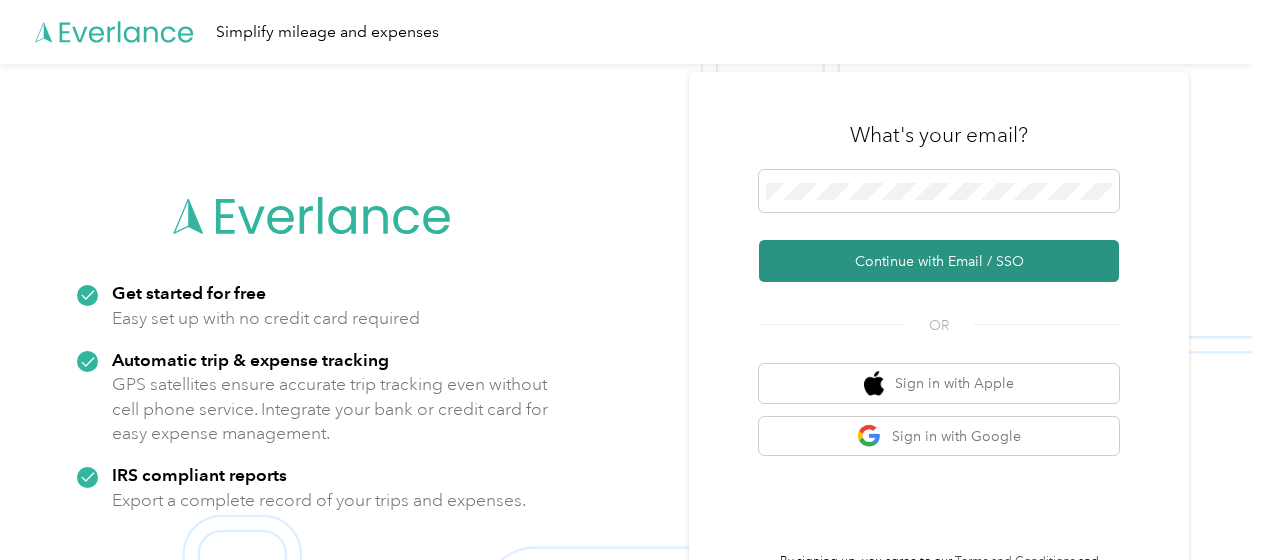 click on "Continue with Email / SSO" at bounding box center [939, 261] 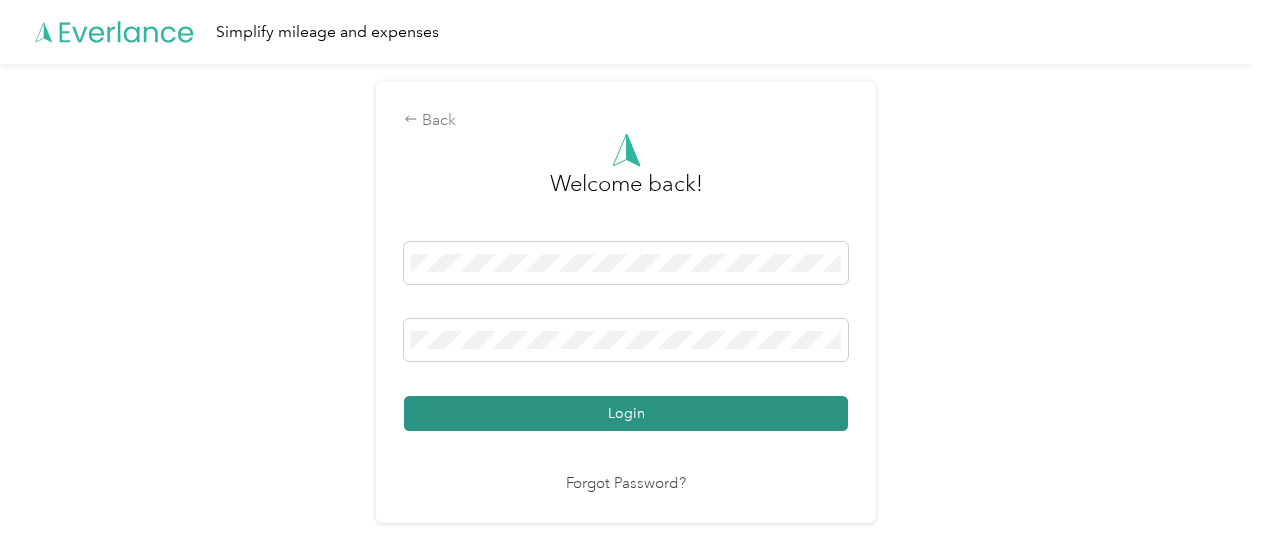 click on "Login" at bounding box center (626, 413) 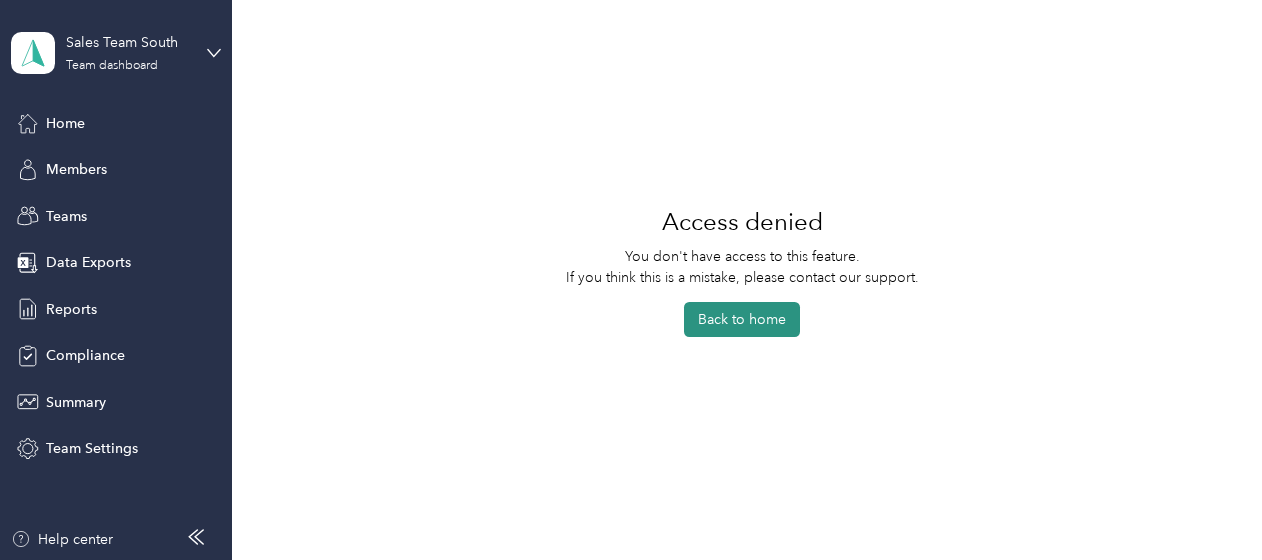 click on "Back to home" at bounding box center (742, 319) 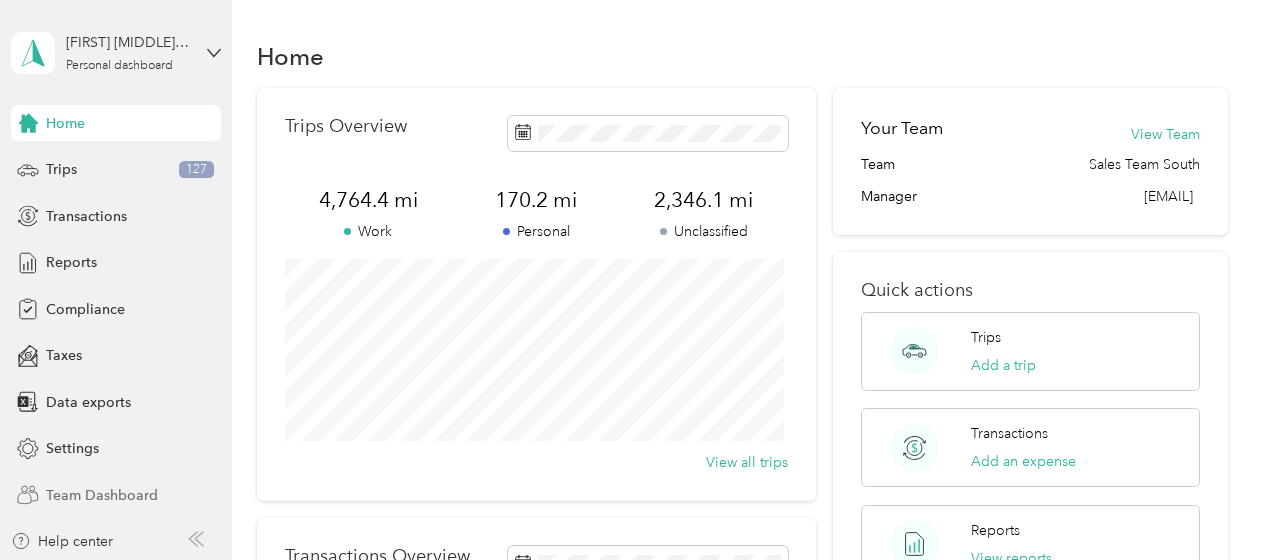 click on "Team Dashboard" at bounding box center (102, 495) 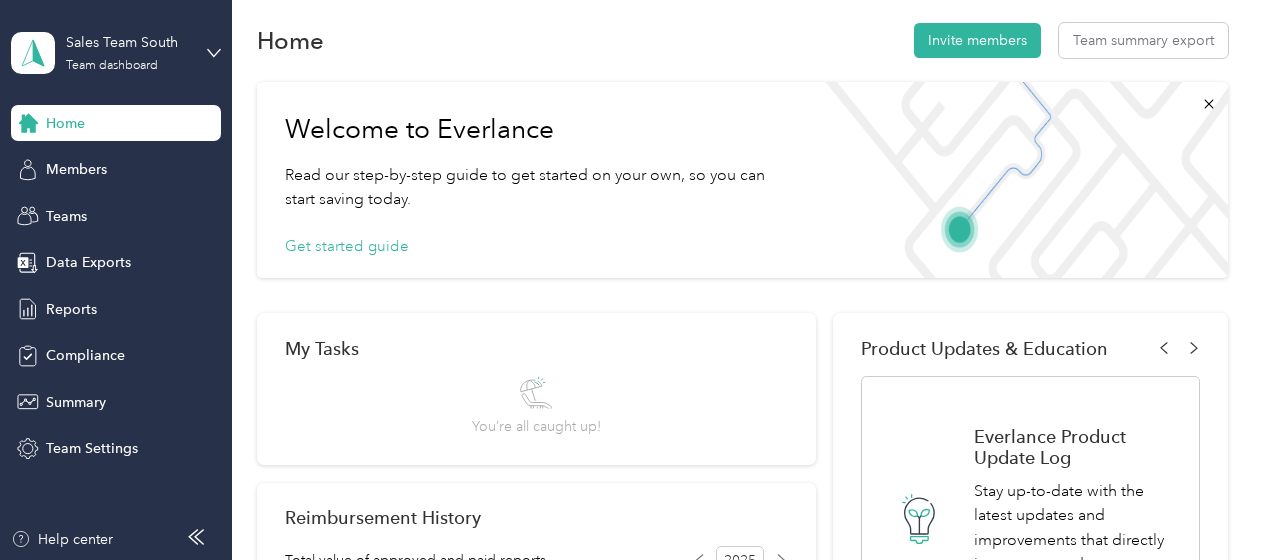 scroll, scrollTop: 0, scrollLeft: 0, axis: both 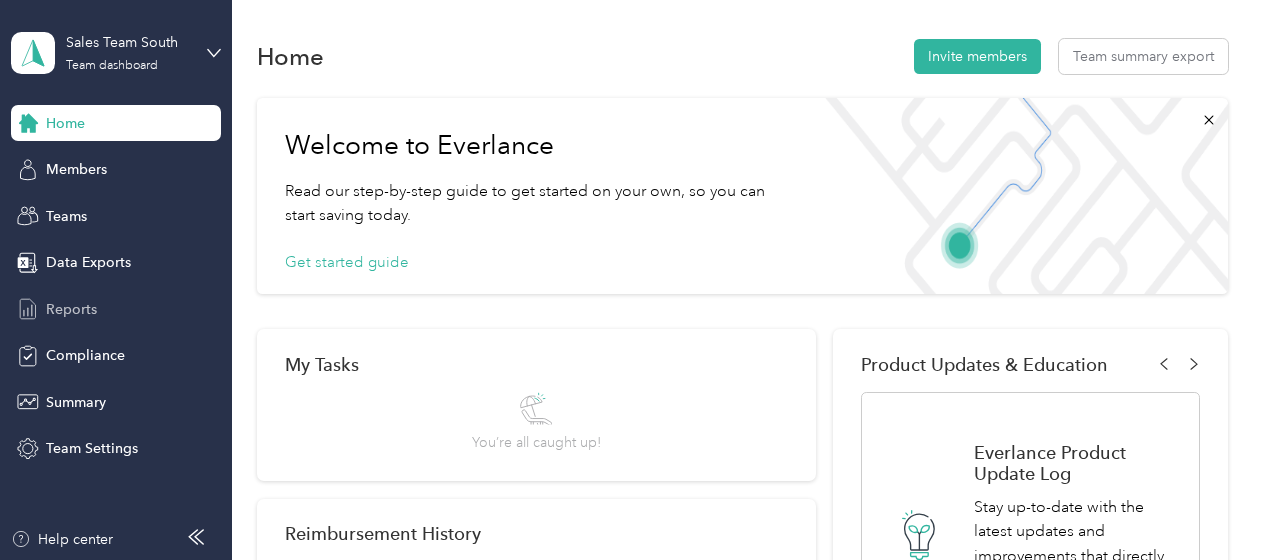 click on "Reports" at bounding box center (71, 309) 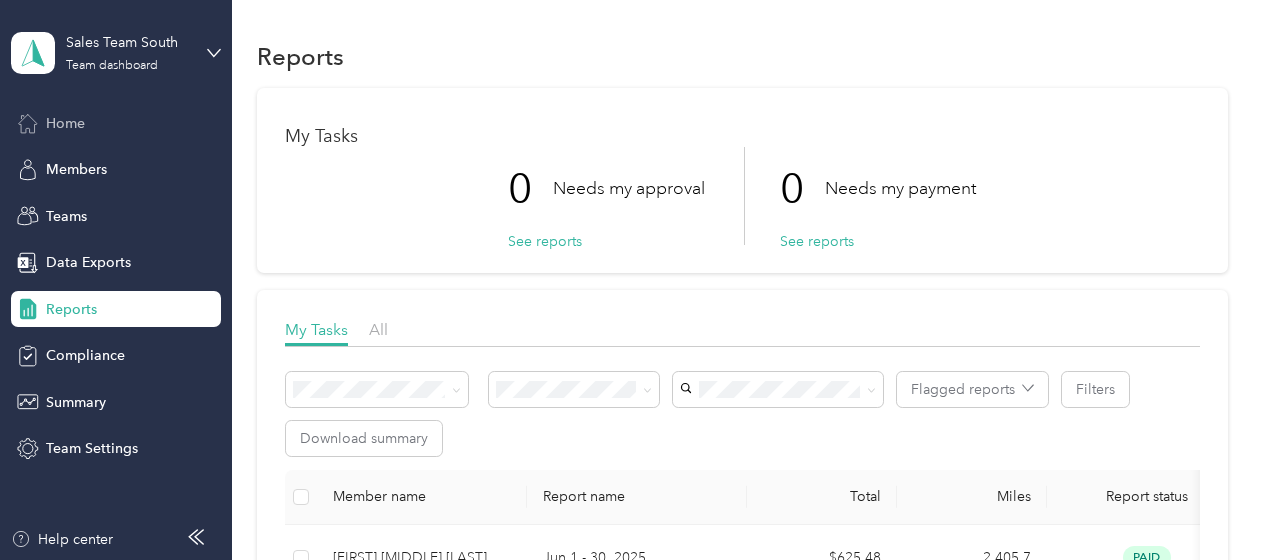 click on "Home" at bounding box center (116, 123) 